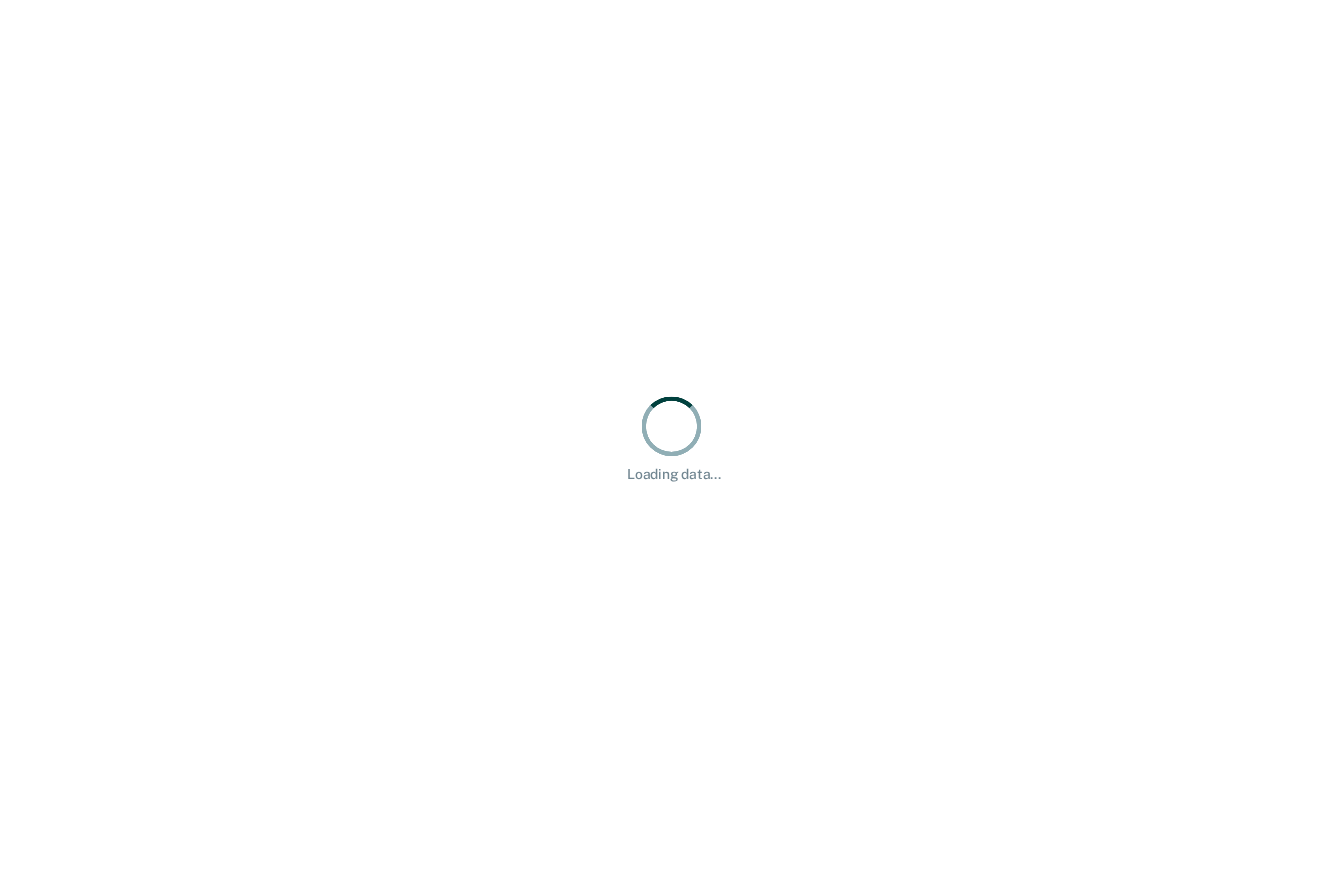 scroll, scrollTop: 0, scrollLeft: 0, axis: both 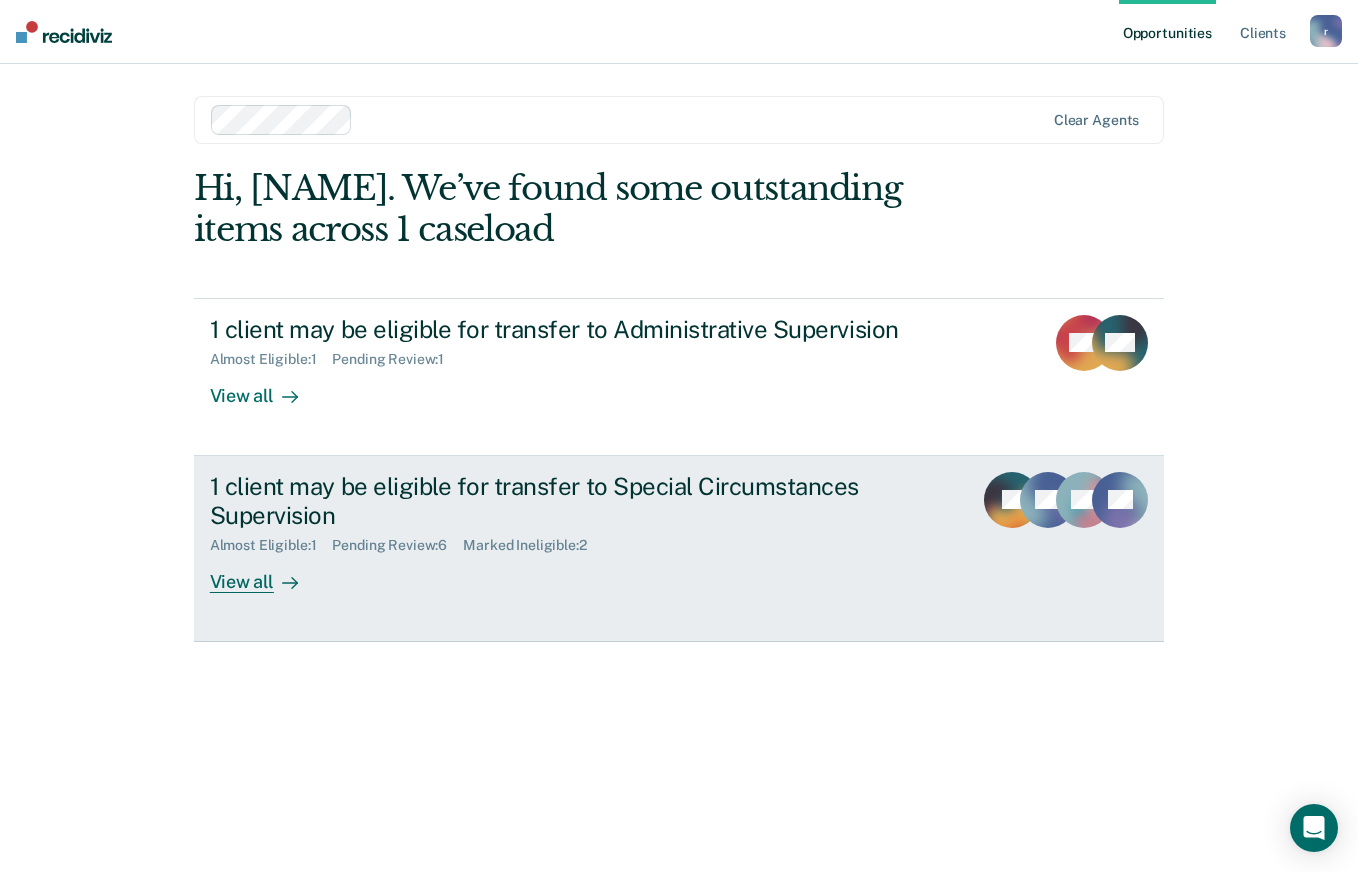 click on "1 client may be eligible for transfer to Special Circumstances Supervision Almost Eligible : 1 Pending Review : 6 Marked Ineligible : 2 View all" at bounding box center (585, 532) 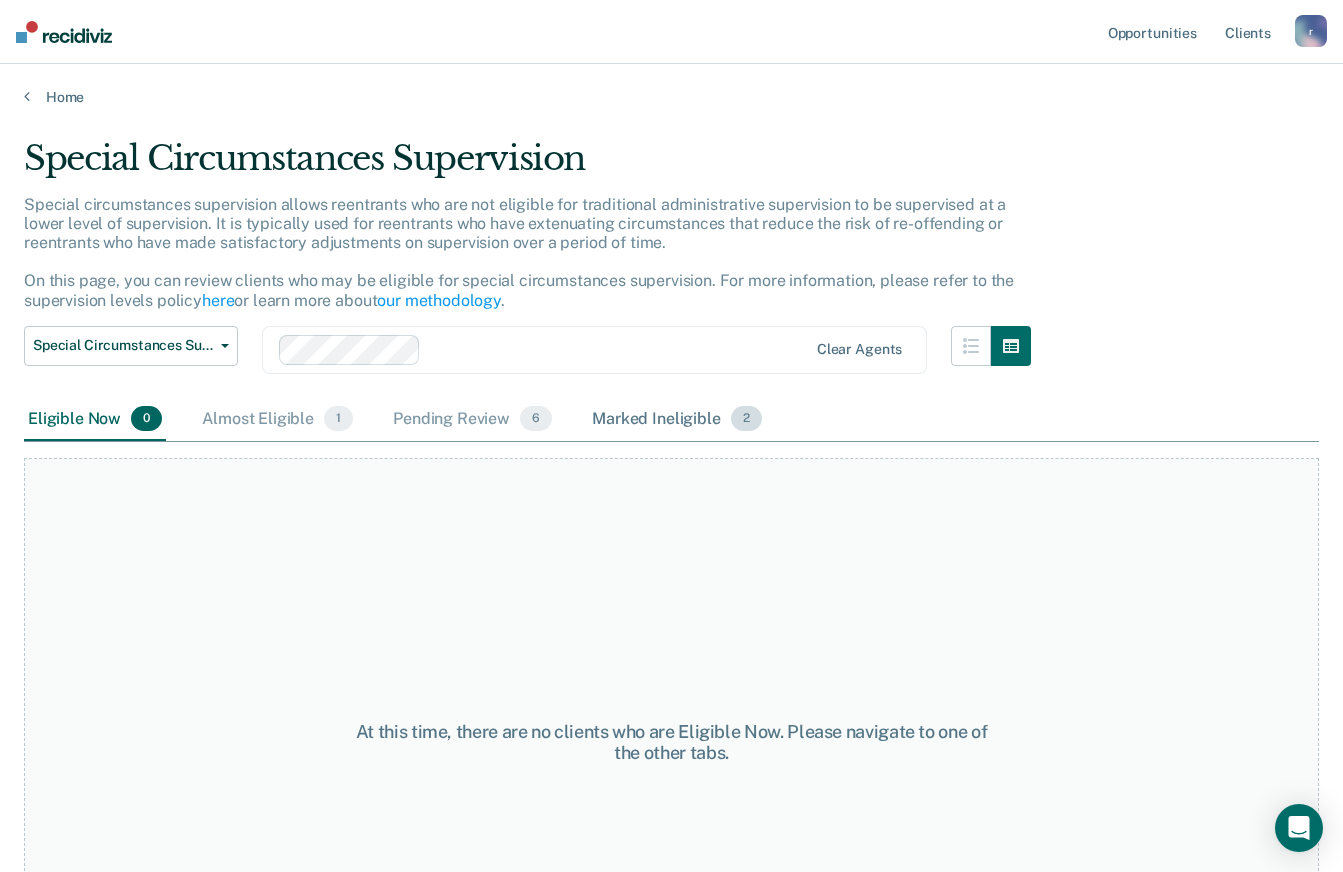 click on "Marked Ineligible 2" at bounding box center (677, 420) 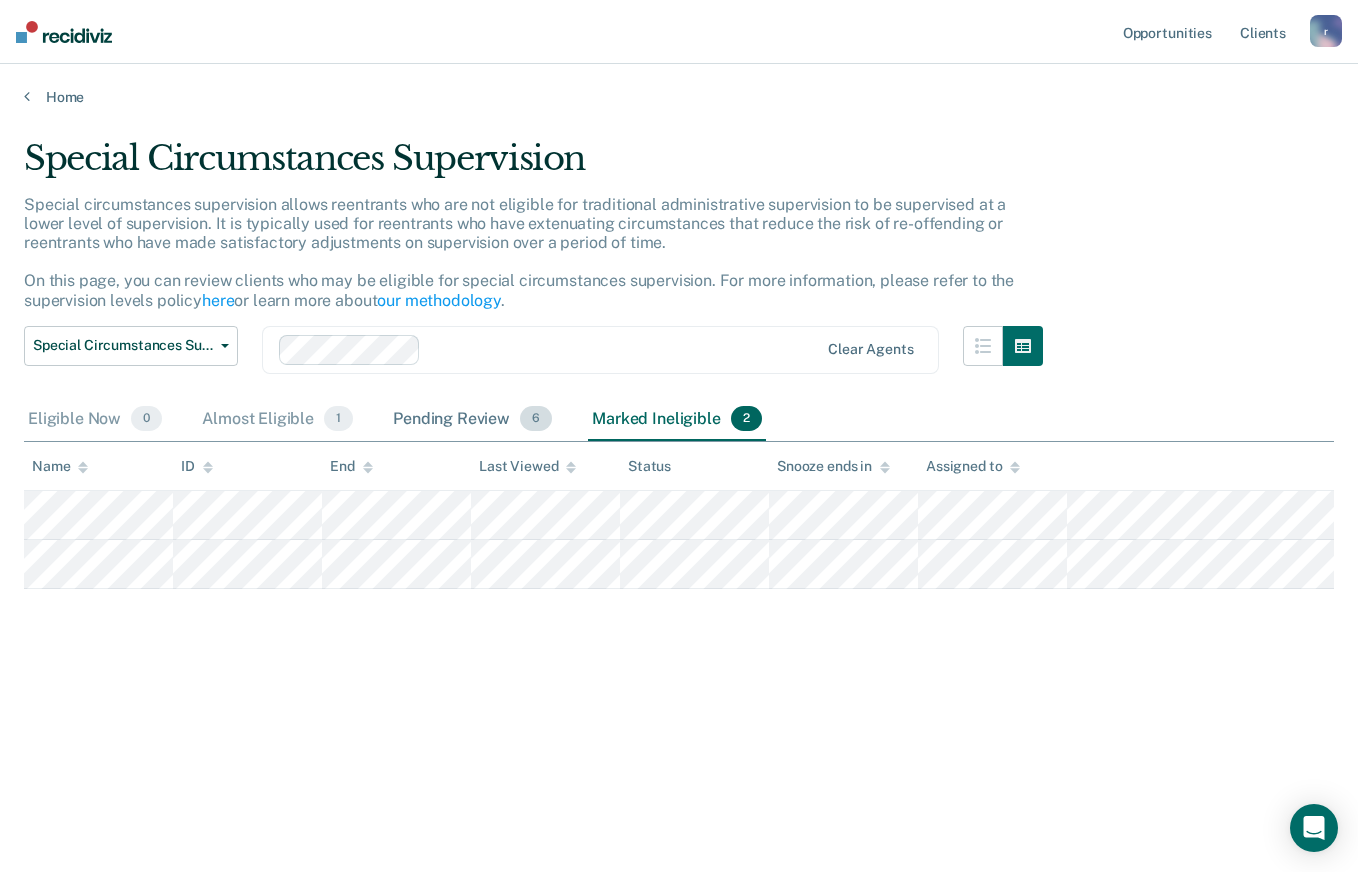 click on "Pending Review 6" at bounding box center (472, 420) 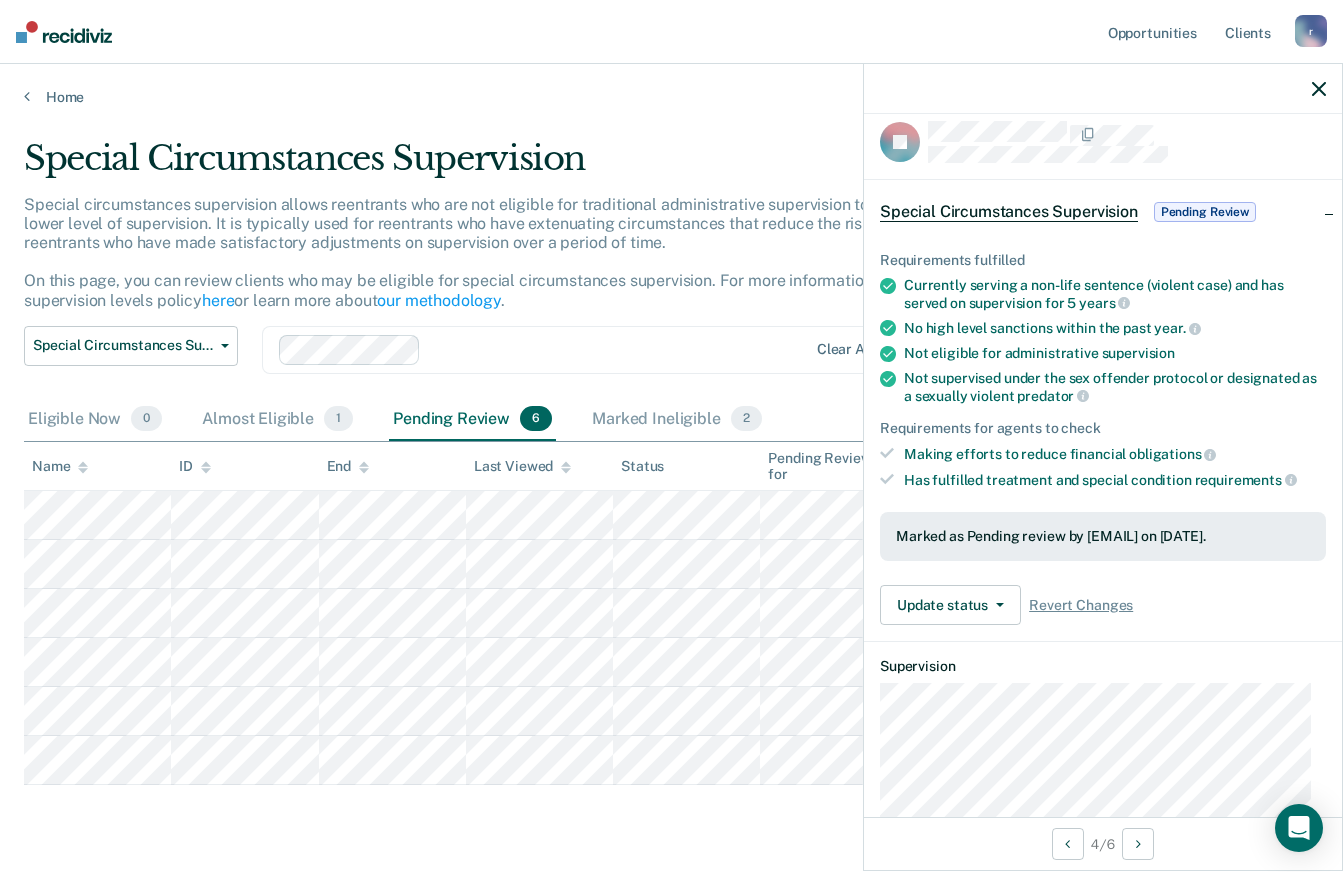 scroll, scrollTop: 0, scrollLeft: 0, axis: both 